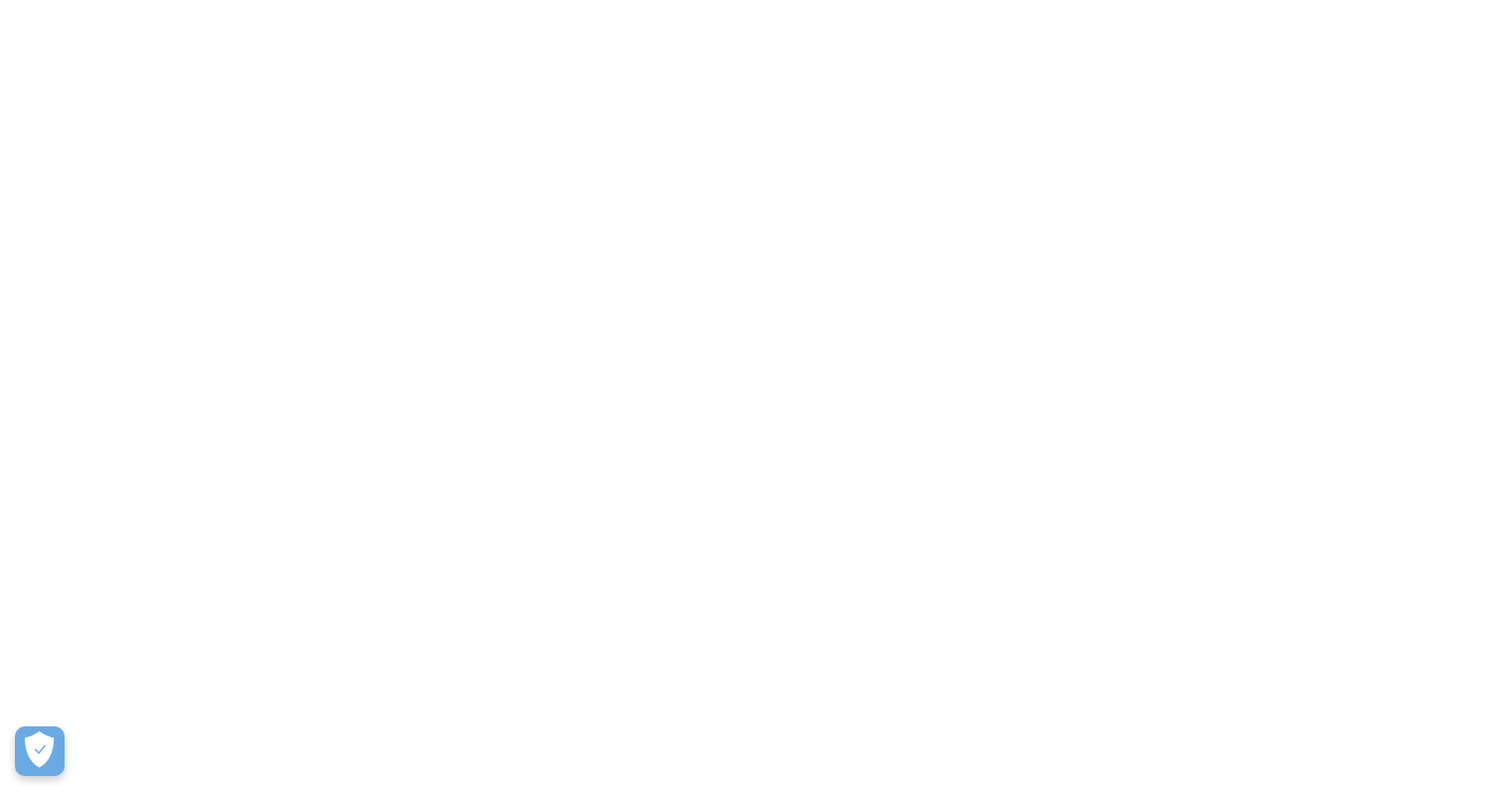 scroll, scrollTop: 0, scrollLeft: 0, axis: both 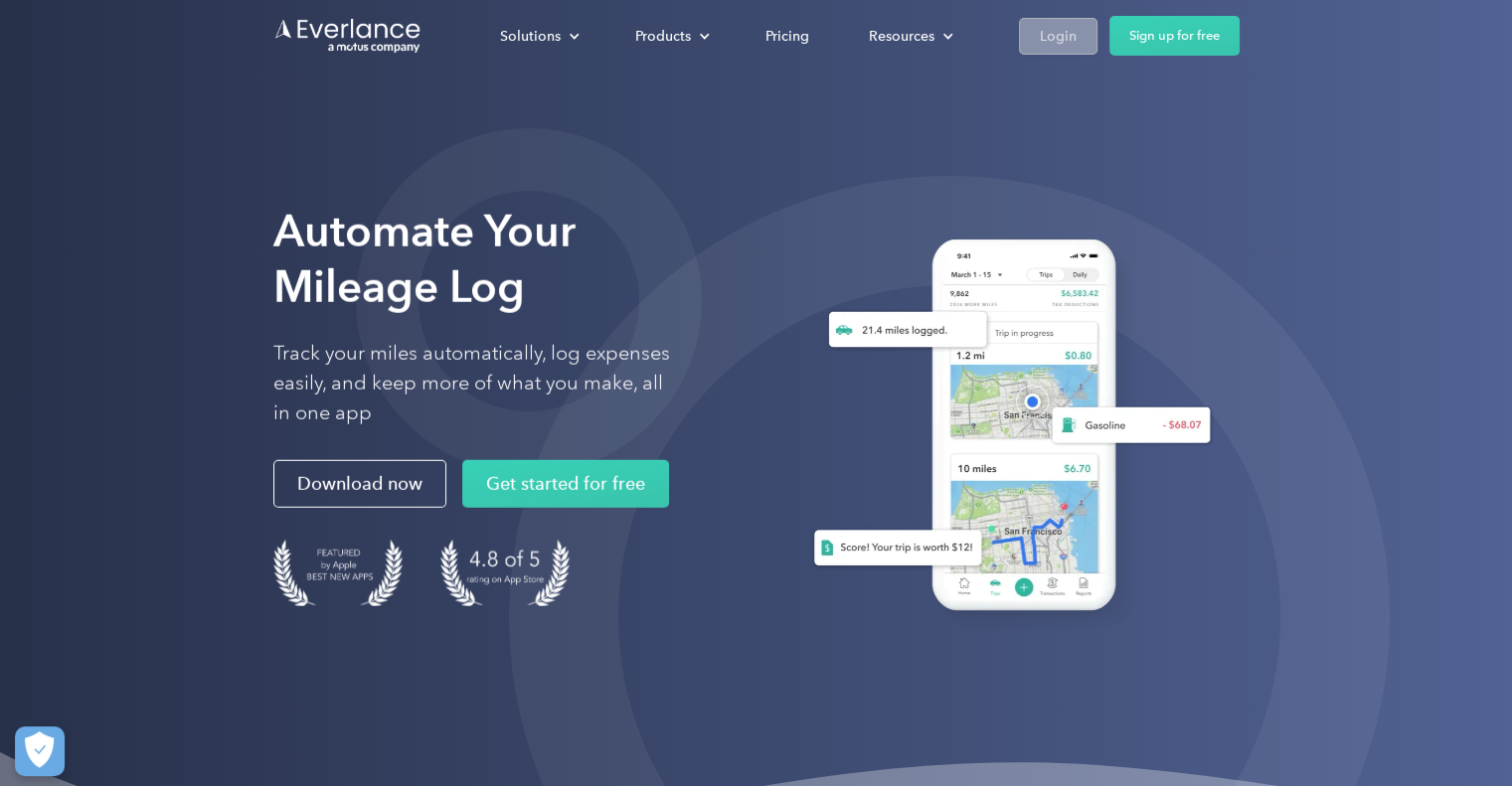 click on "Login" at bounding box center [1058, 36] 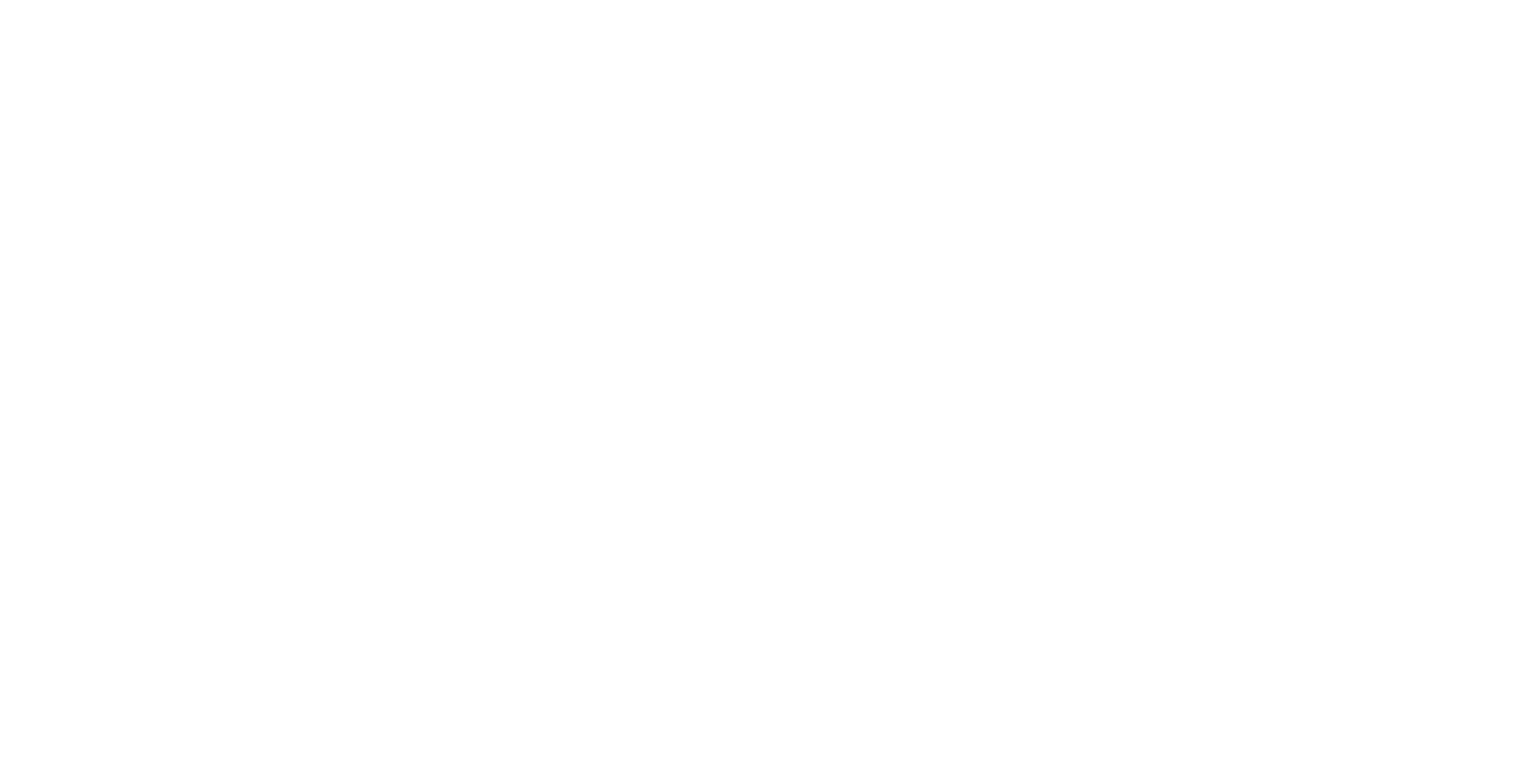 scroll, scrollTop: 0, scrollLeft: 0, axis: both 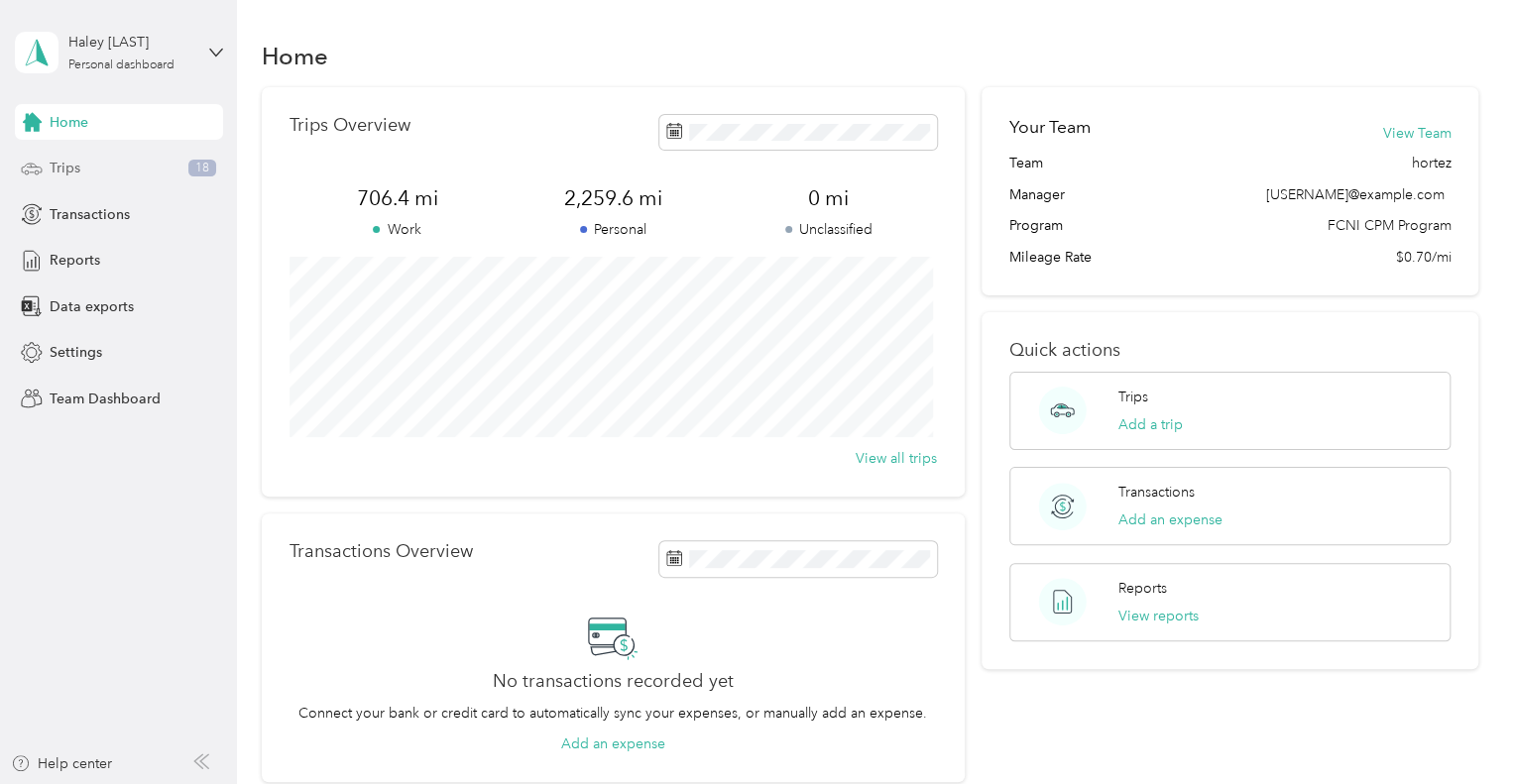 click on "Trips" at bounding box center [64, 168] 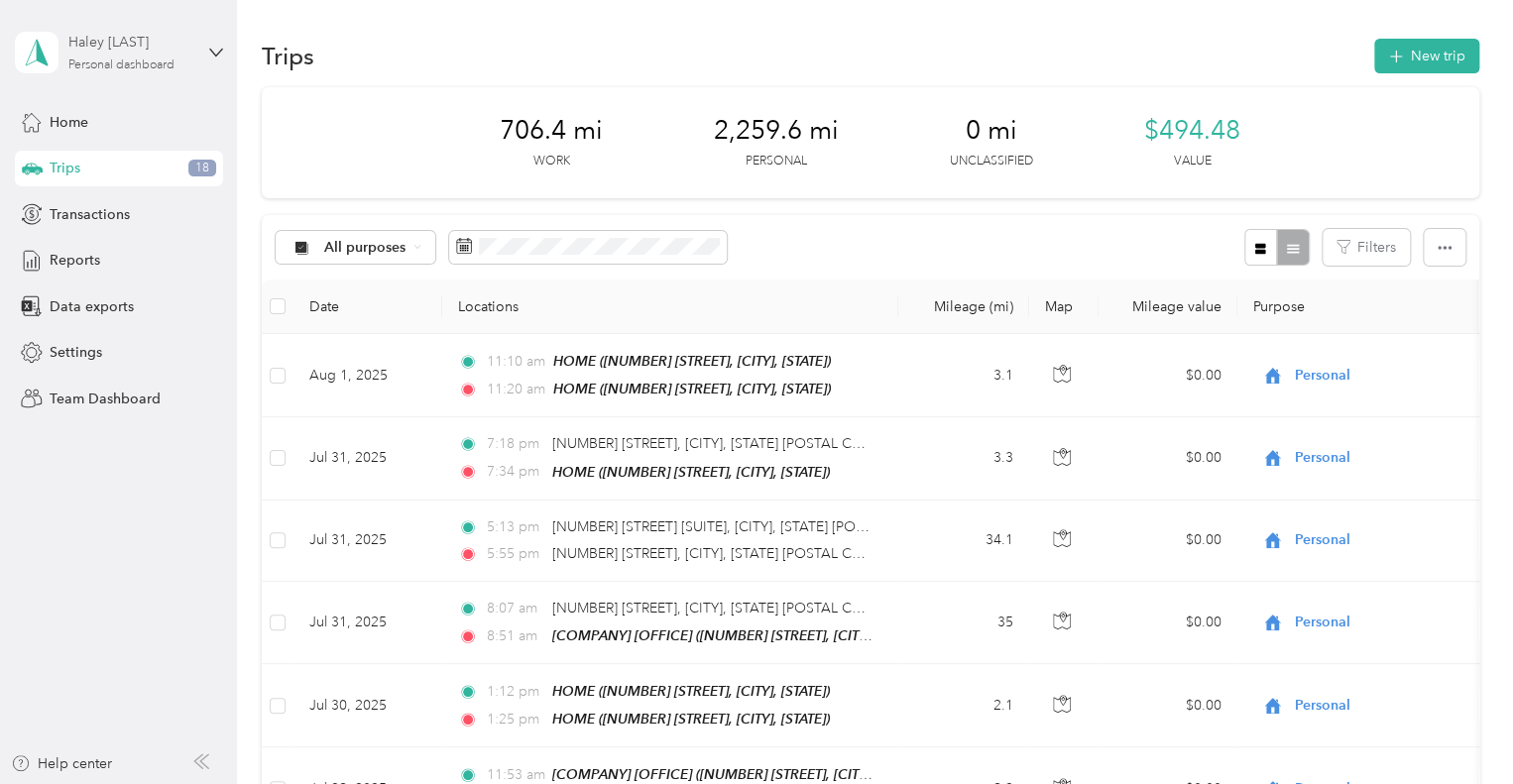 click on "Personal dashboard" at bounding box center [121, 65] 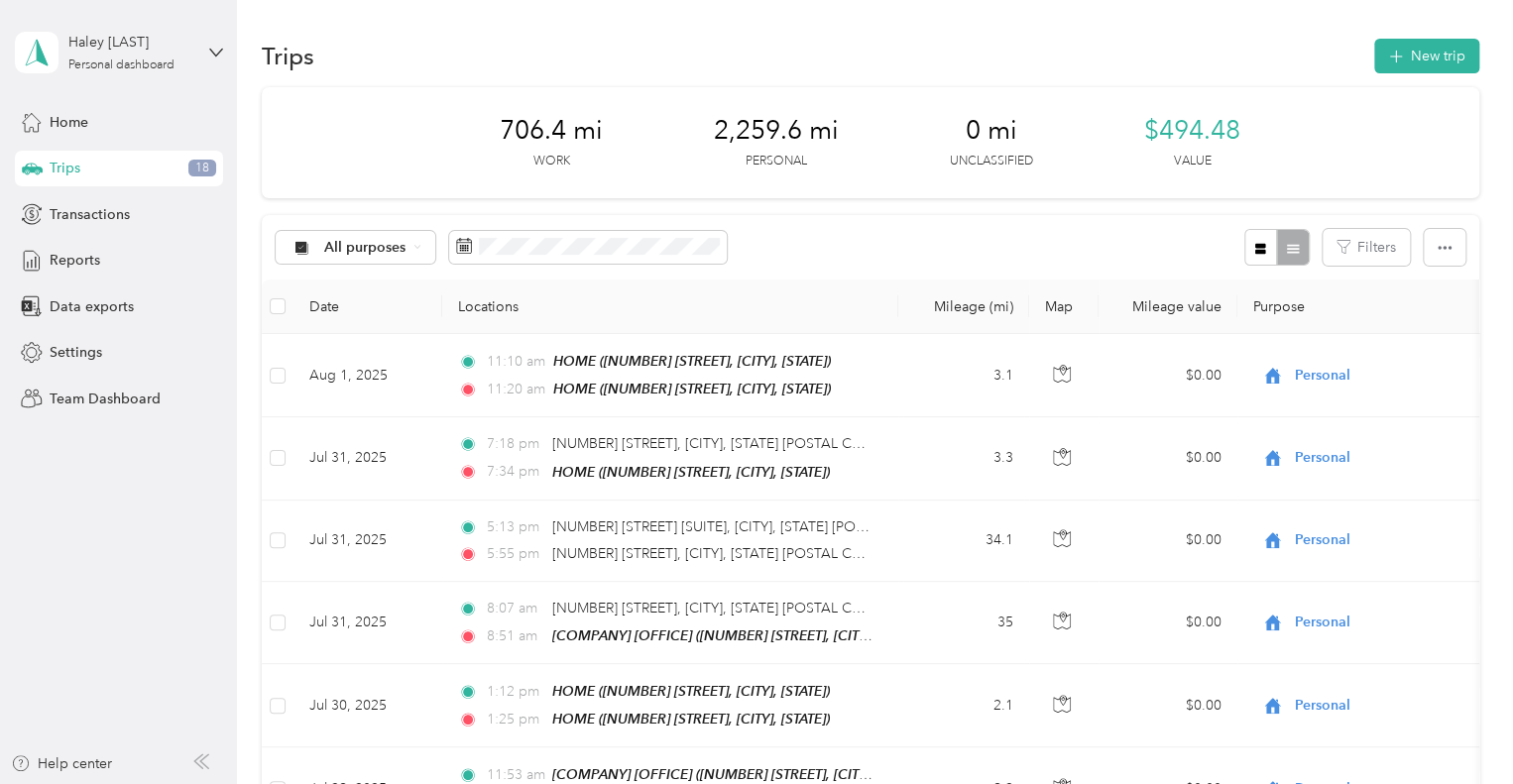 click on "Personal dashboard" at bounding box center (96, 207) 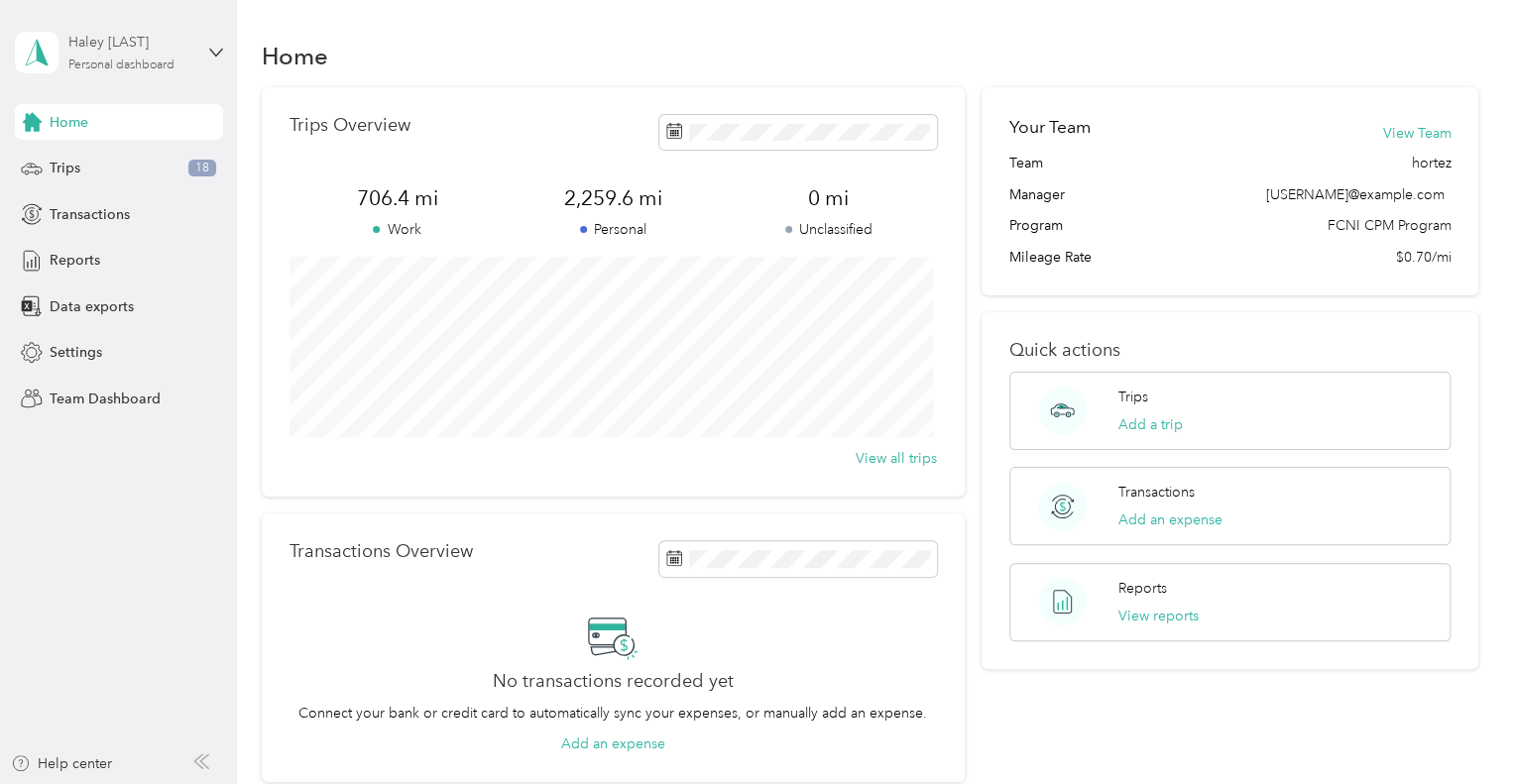 click on "Haley [LAST] Personal dashboard" at bounding box center [130, 52] 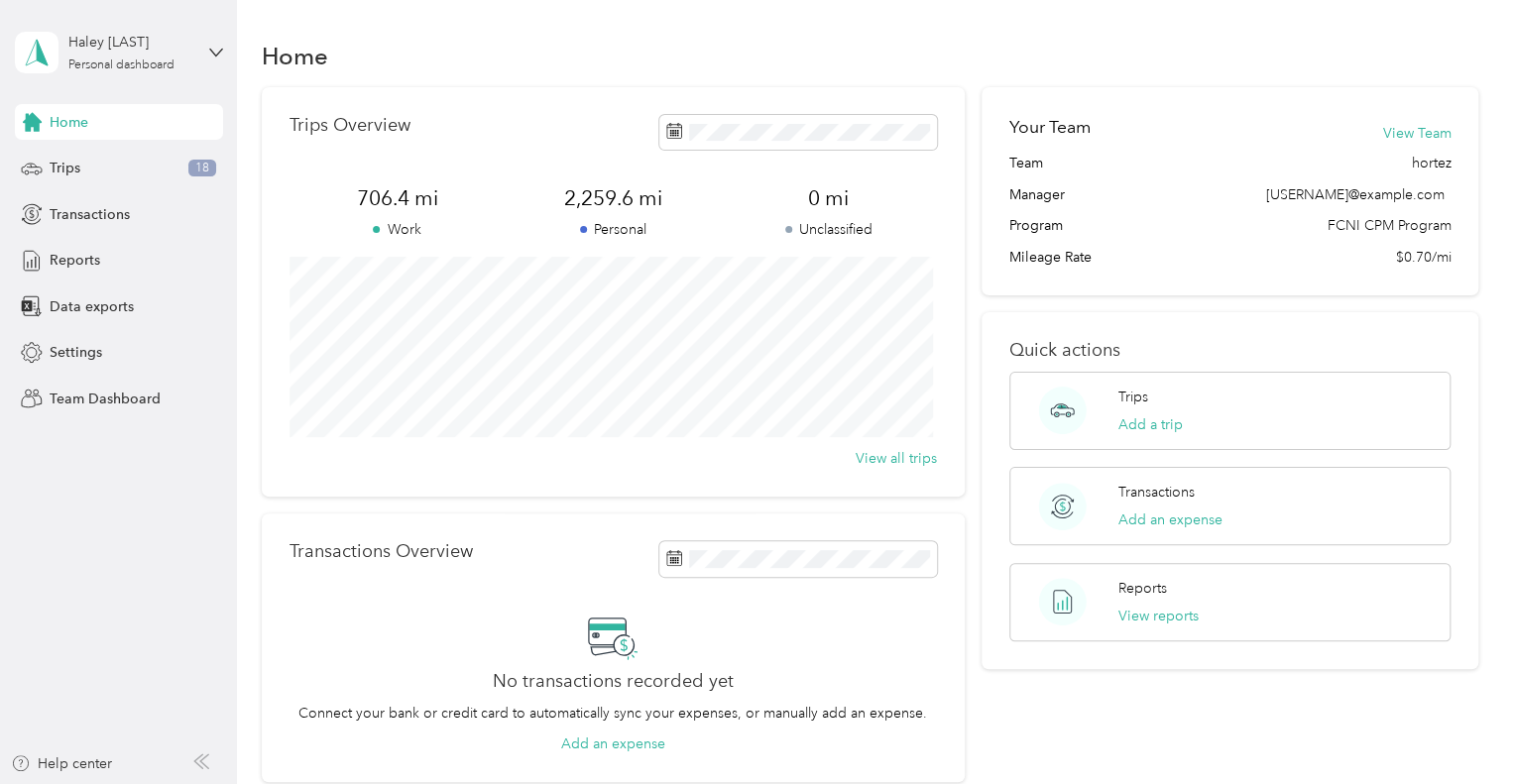 click on "Team dashboard" at bounding box center (84, 163) 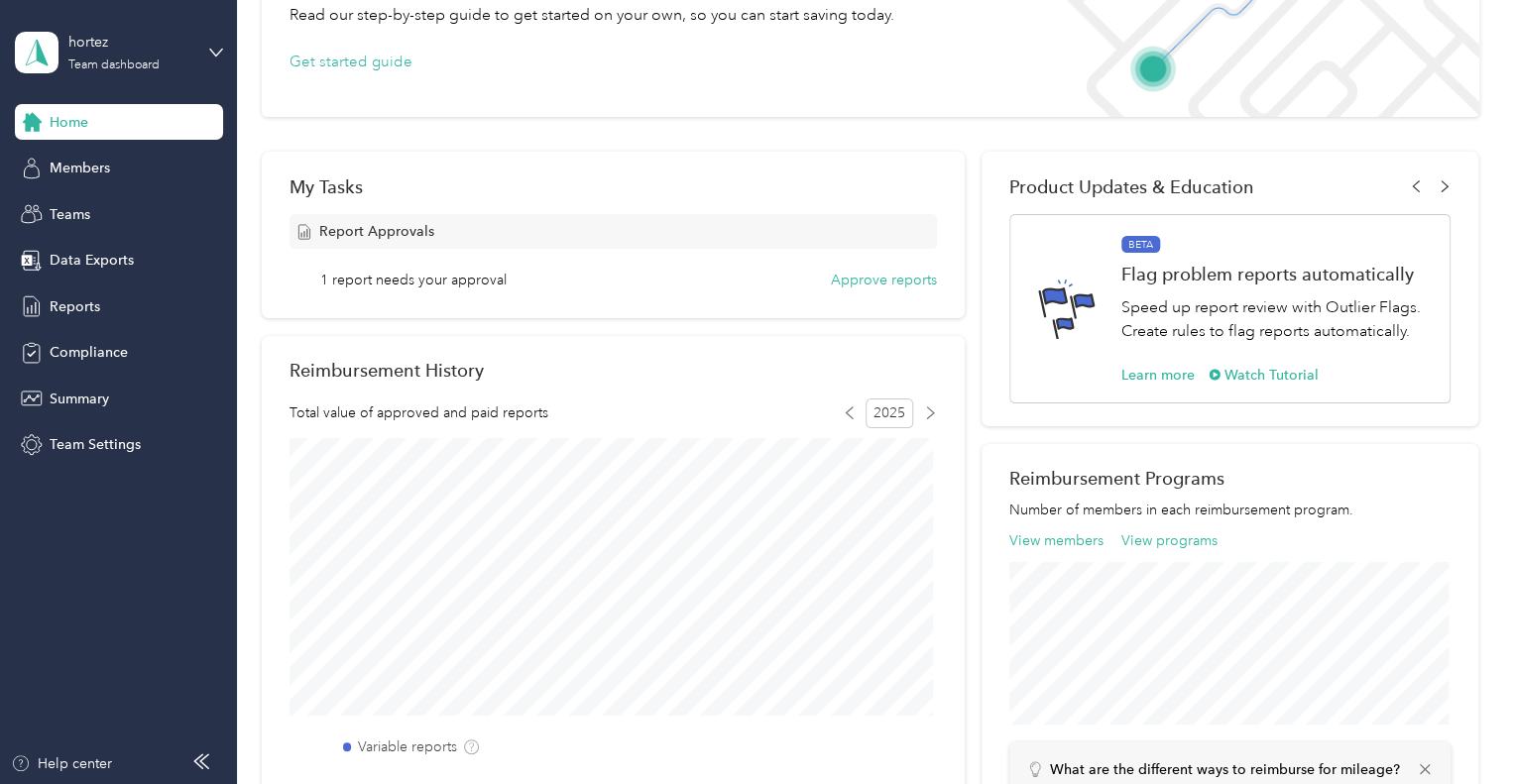 scroll, scrollTop: 74, scrollLeft: 0, axis: vertical 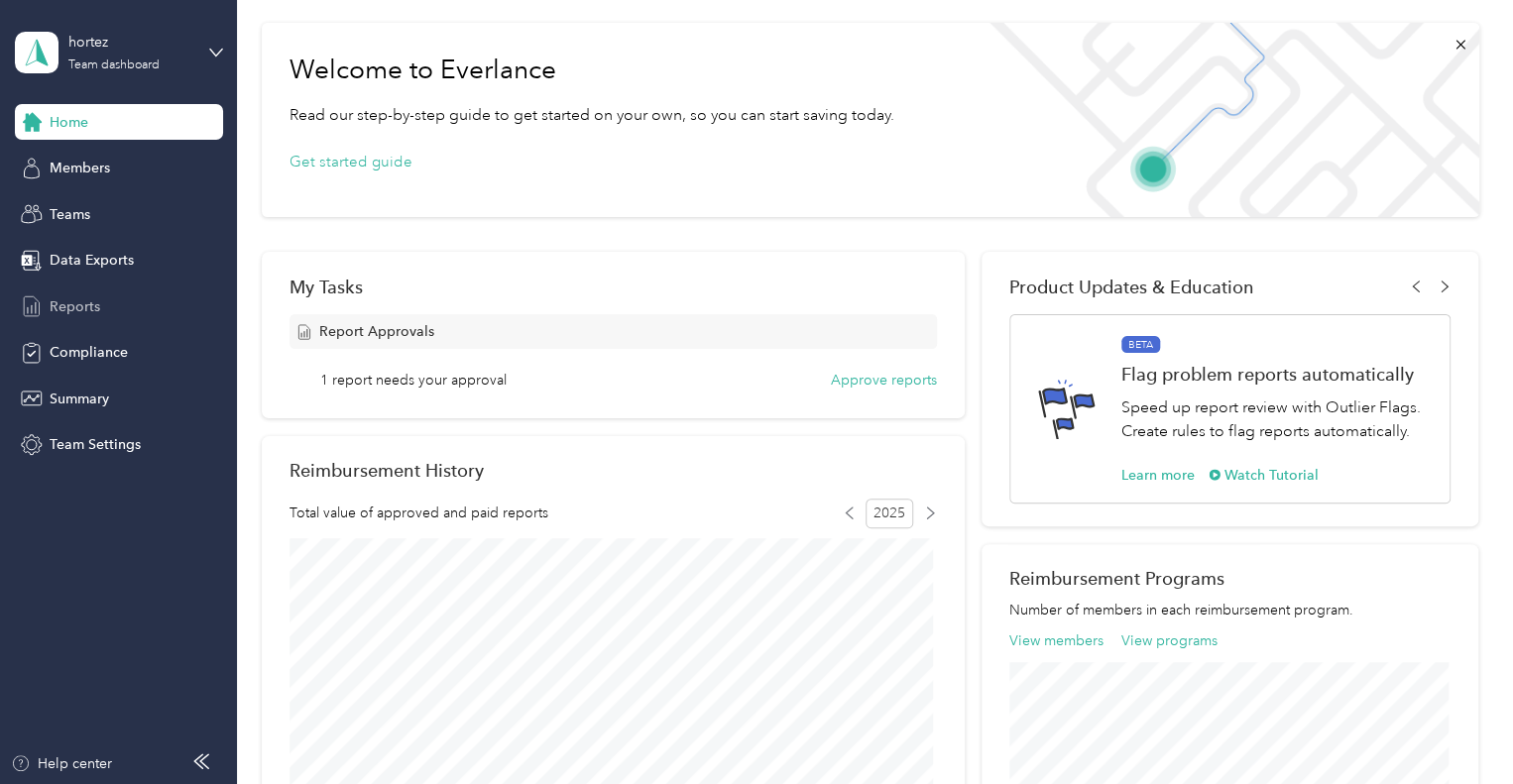 click on "Reports" at bounding box center (119, 306) 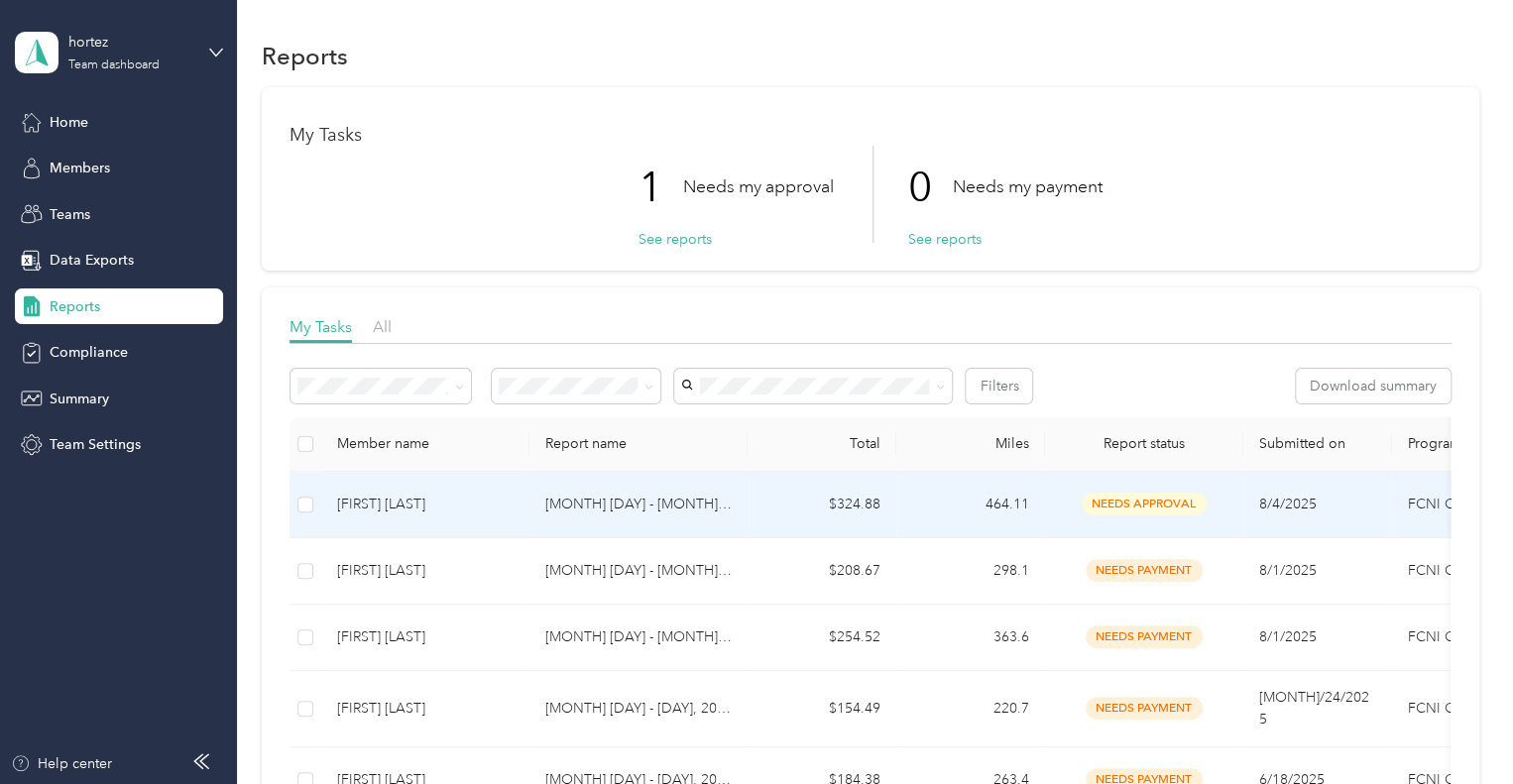 click on "[FIRST] [LAST]" at bounding box center [425, 504] 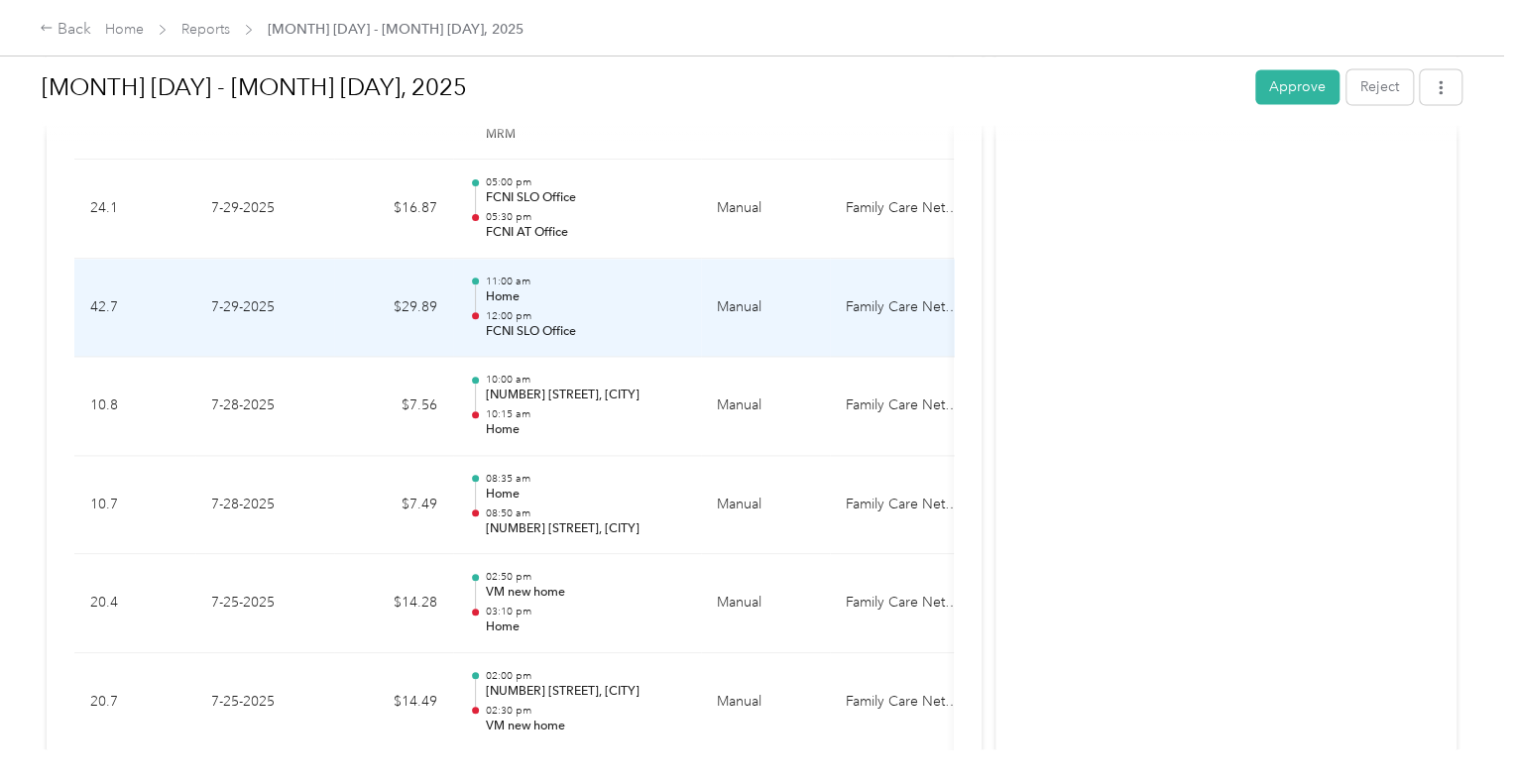 scroll, scrollTop: 1578, scrollLeft: 0, axis: vertical 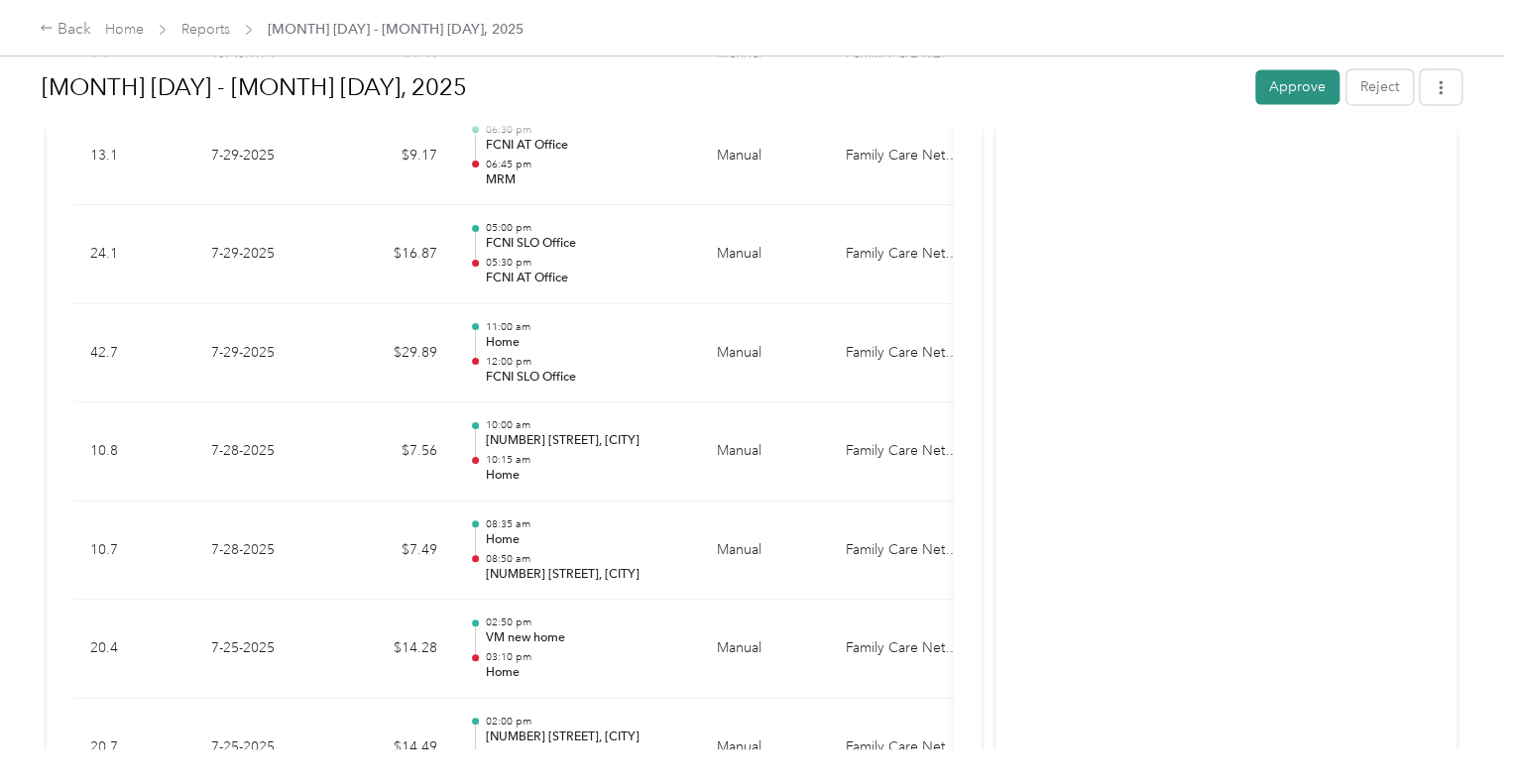 click on "Approve" at bounding box center (1297, 86) 